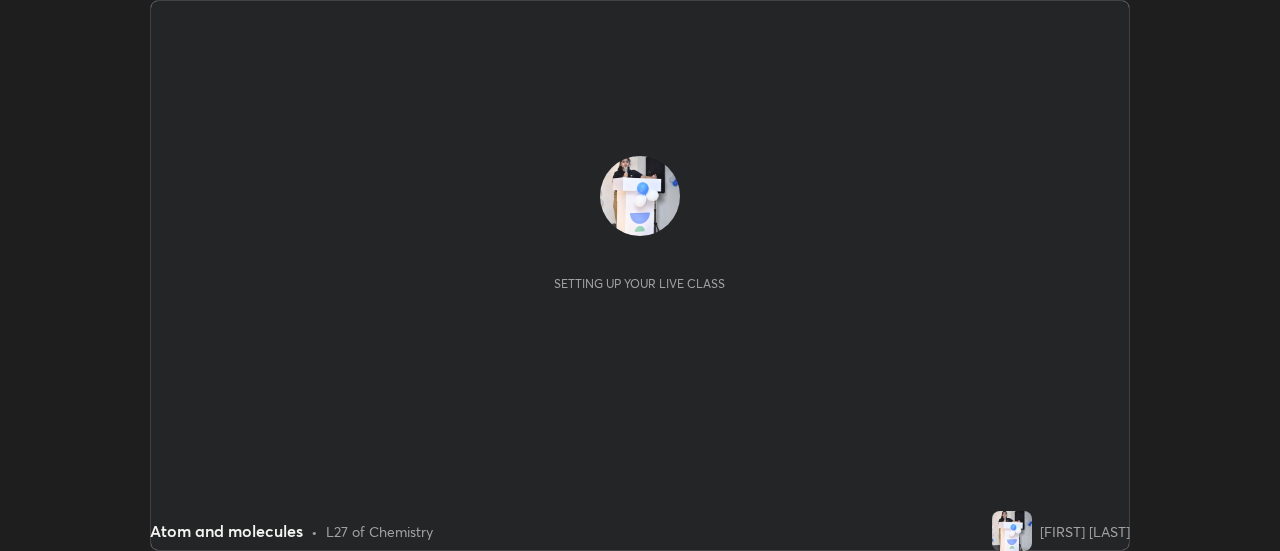 scroll, scrollTop: 0, scrollLeft: 0, axis: both 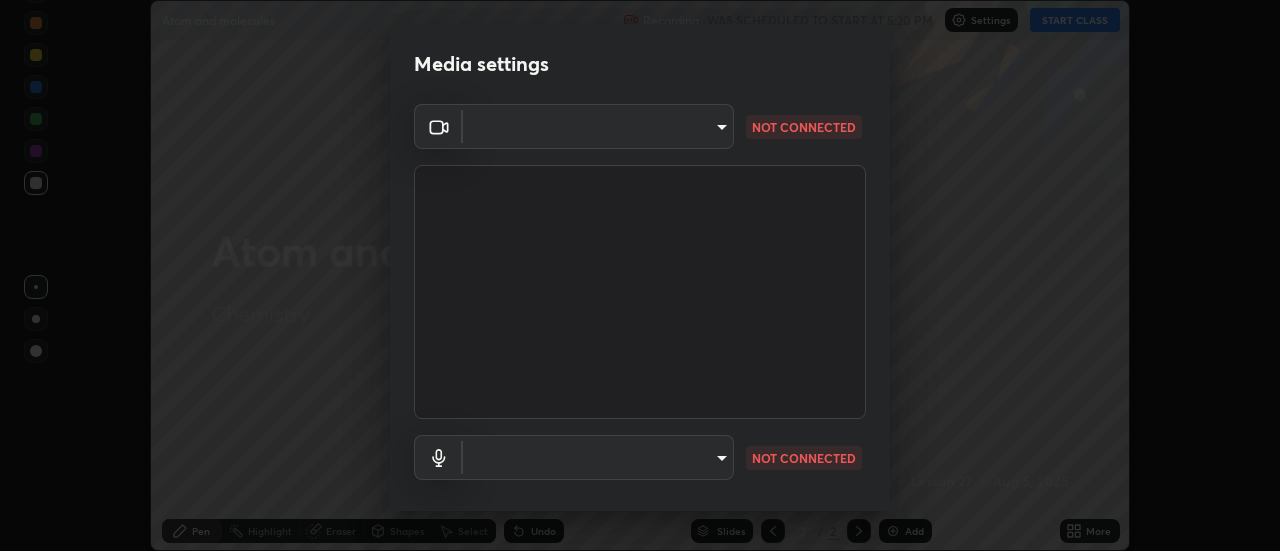 type on "0ade6c1a2b09329684cd28a63f80ec040423d12f5d12a0ebf447b2472701ef61" 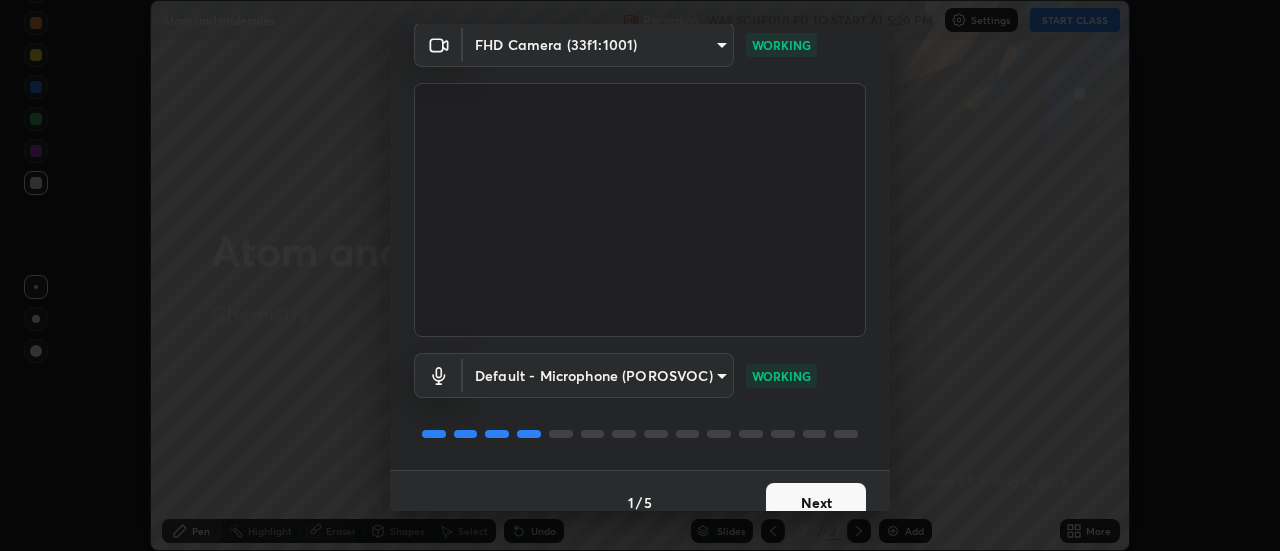 scroll, scrollTop: 105, scrollLeft: 0, axis: vertical 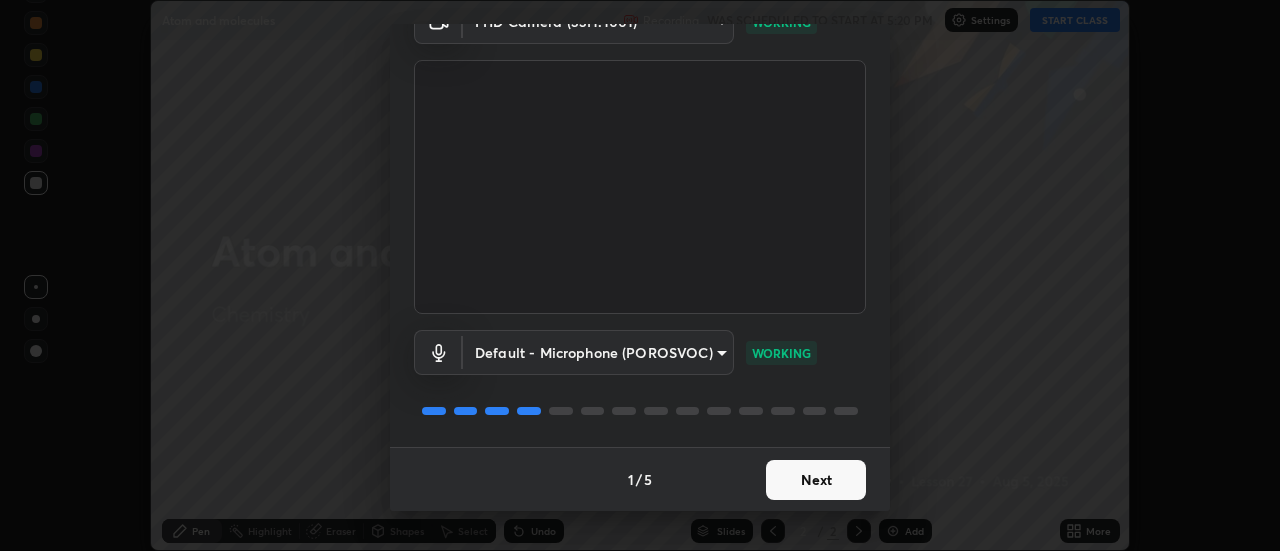 click on "Next" at bounding box center [816, 480] 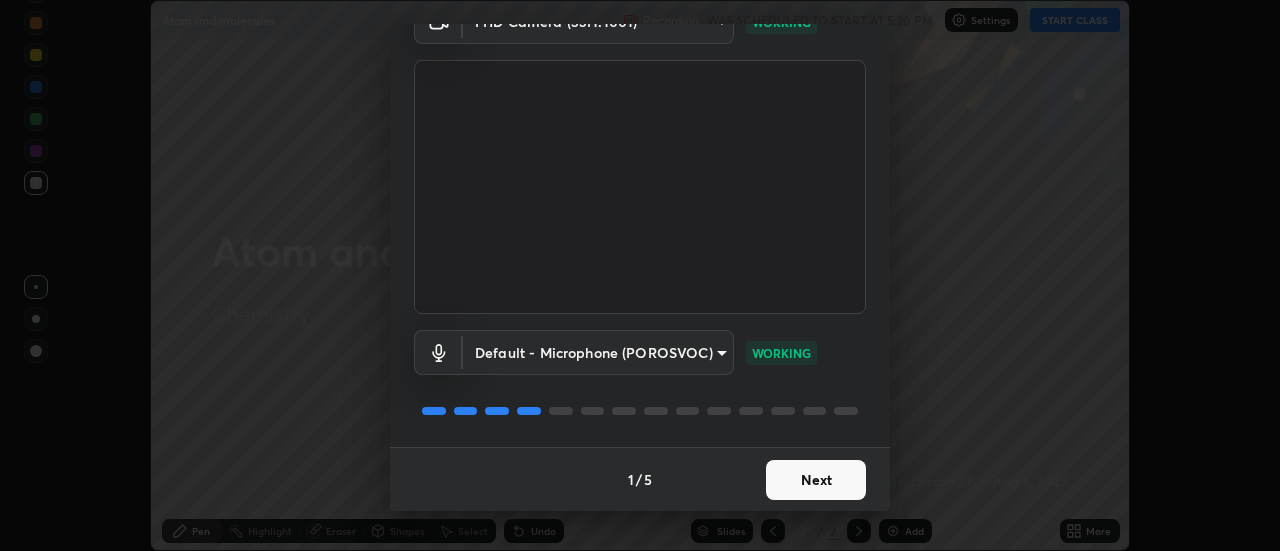 scroll, scrollTop: 0, scrollLeft: 0, axis: both 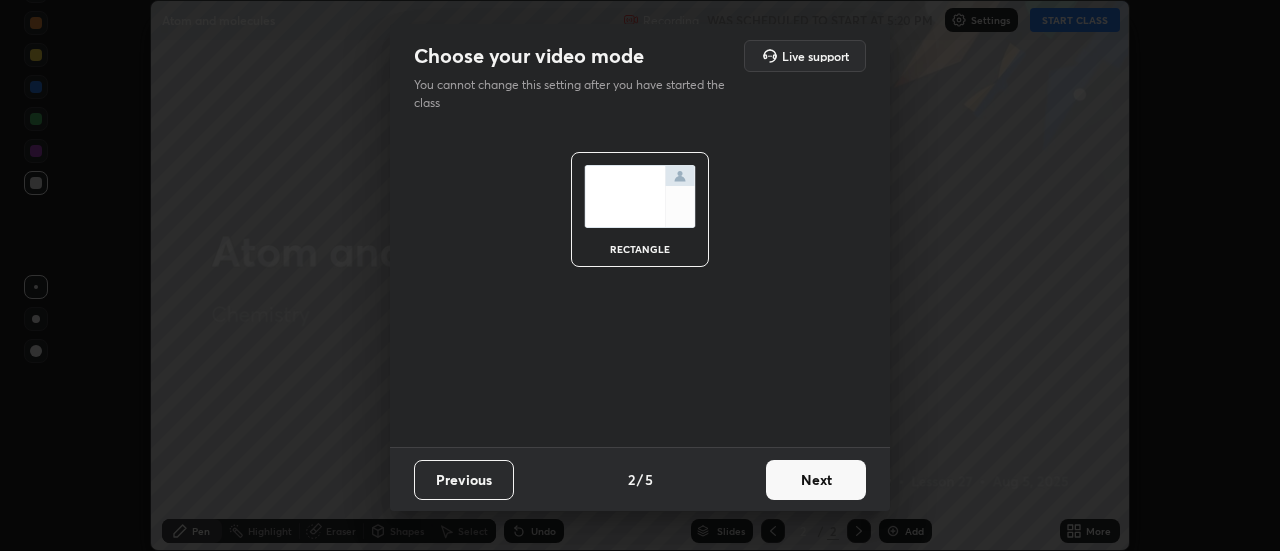 click on "Next" at bounding box center (816, 480) 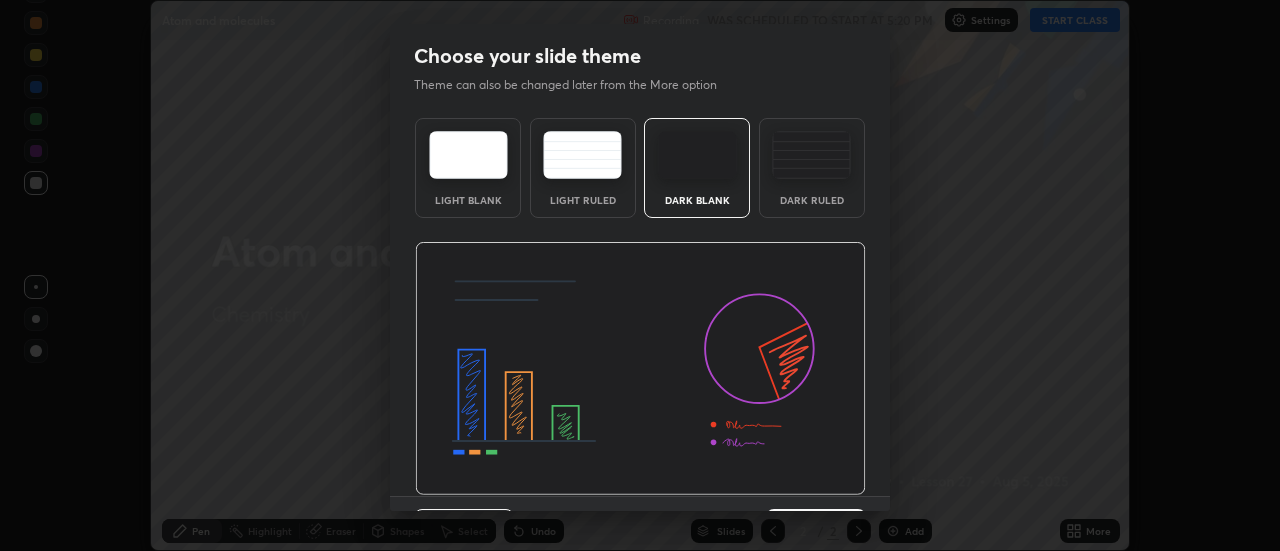 scroll, scrollTop: 49, scrollLeft: 0, axis: vertical 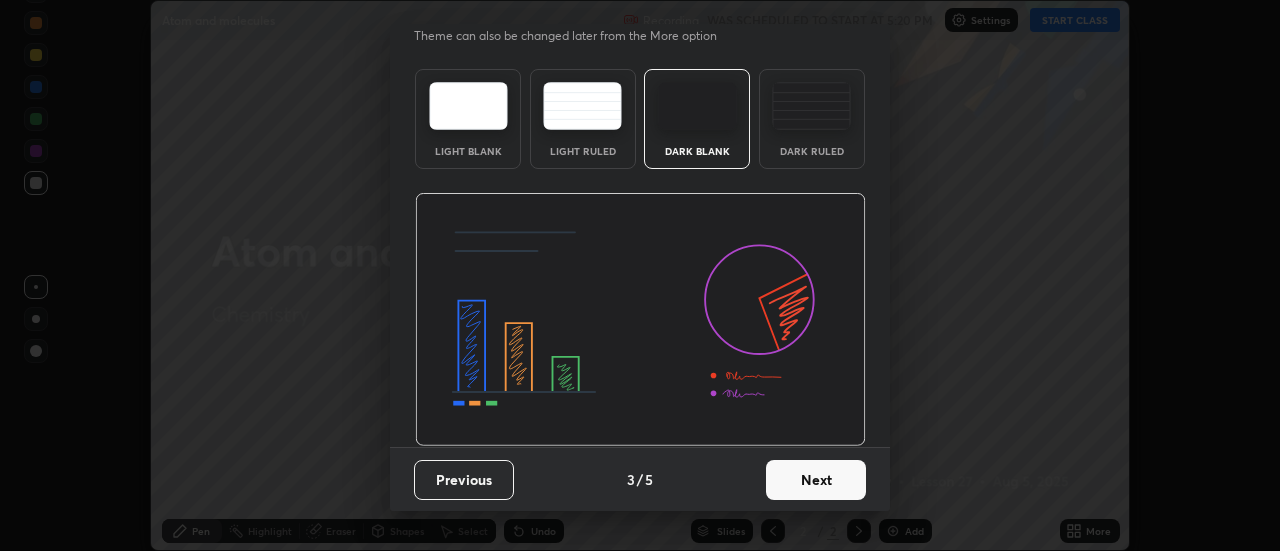 click on "Next" at bounding box center [816, 480] 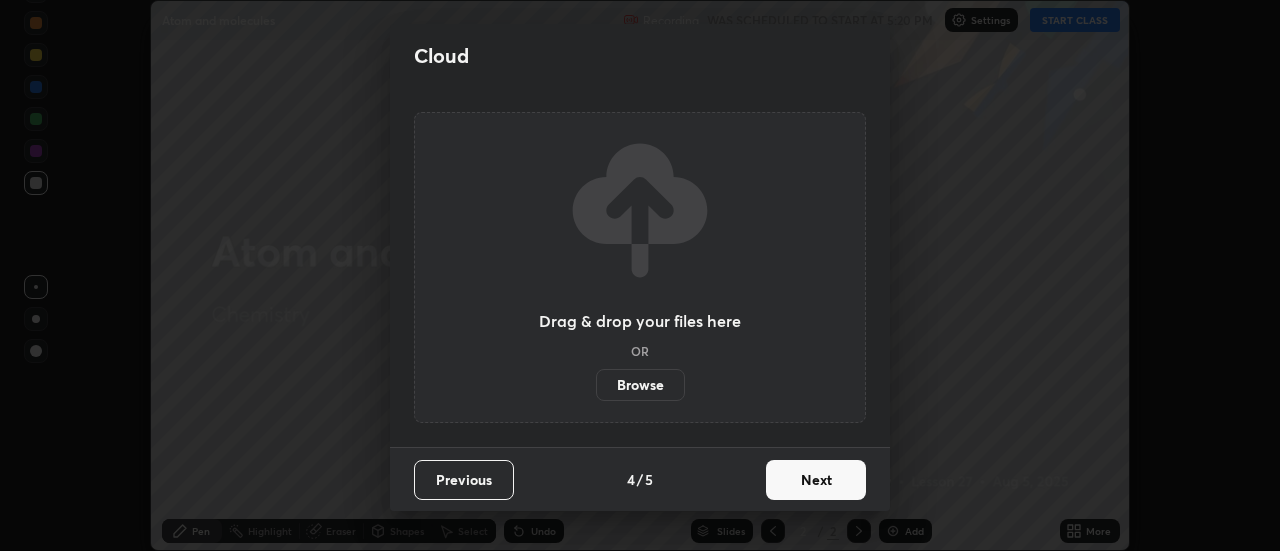 click on "Next" at bounding box center (816, 480) 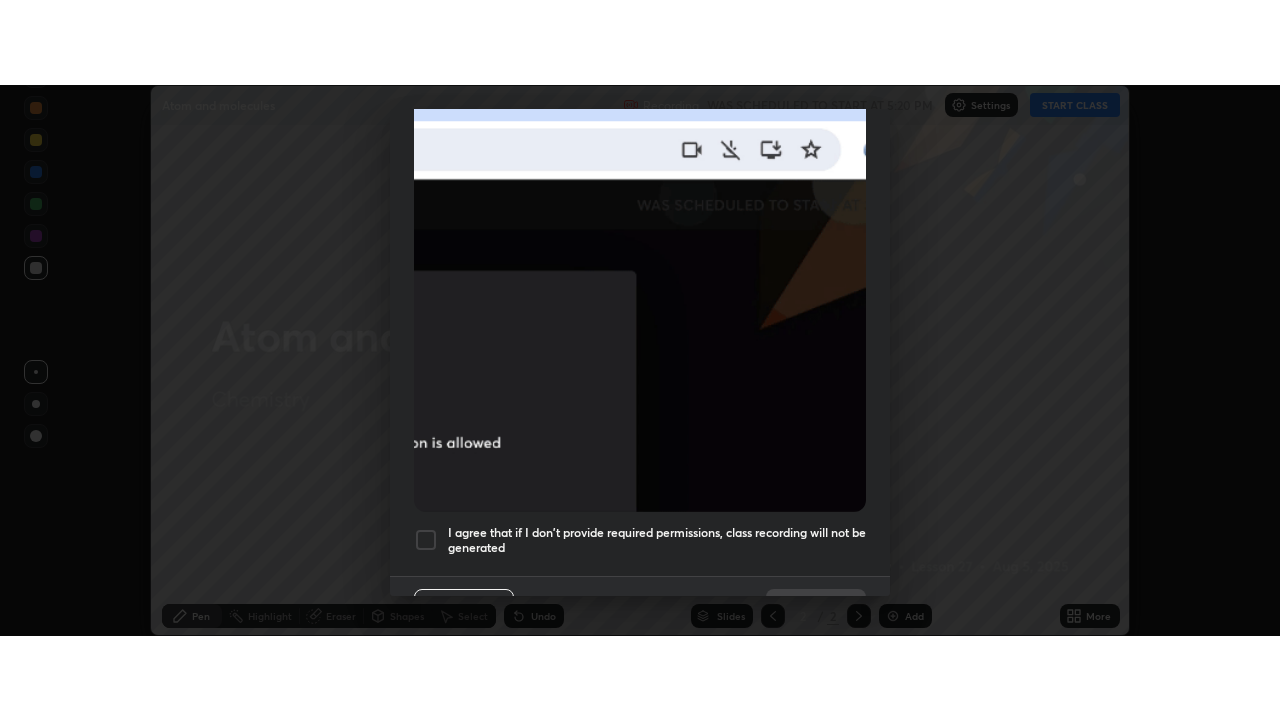 scroll, scrollTop: 513, scrollLeft: 0, axis: vertical 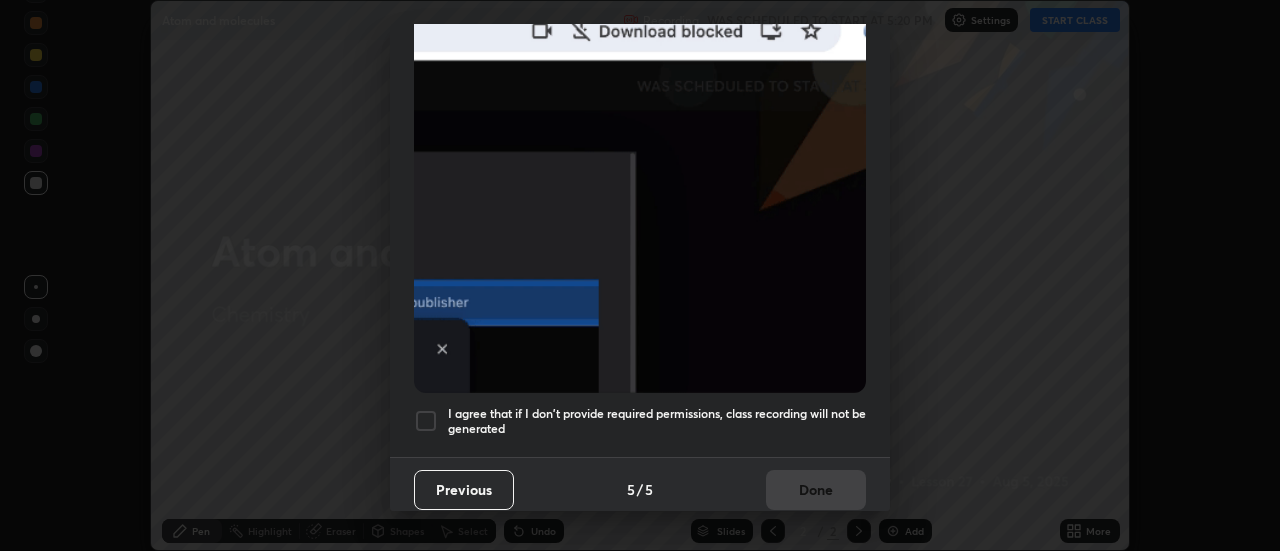 click at bounding box center (426, 421) 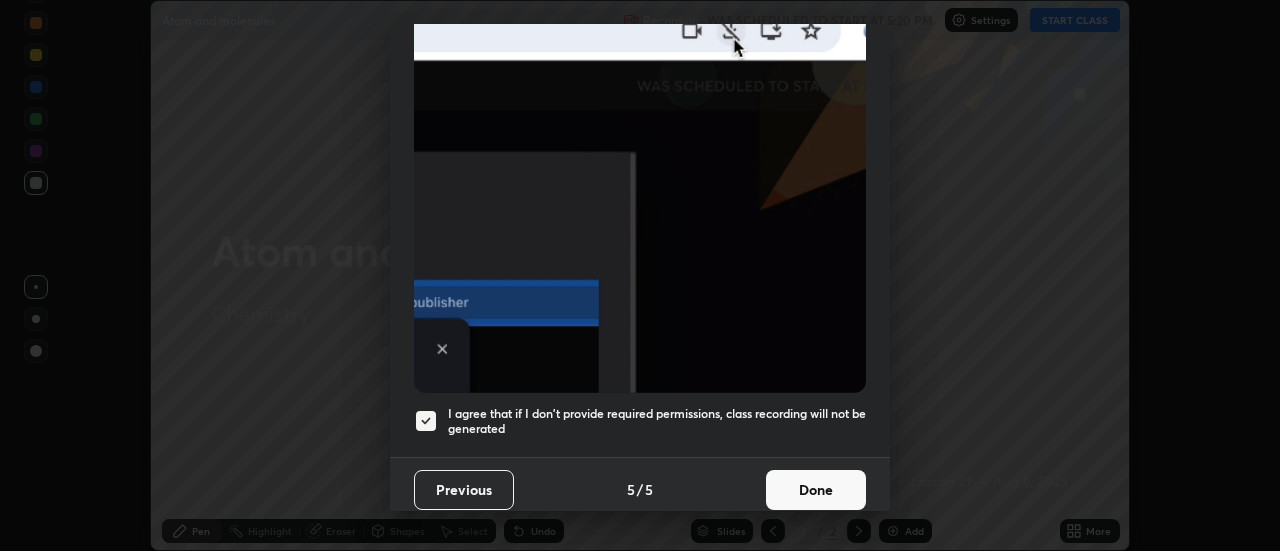 click on "Done" at bounding box center [816, 490] 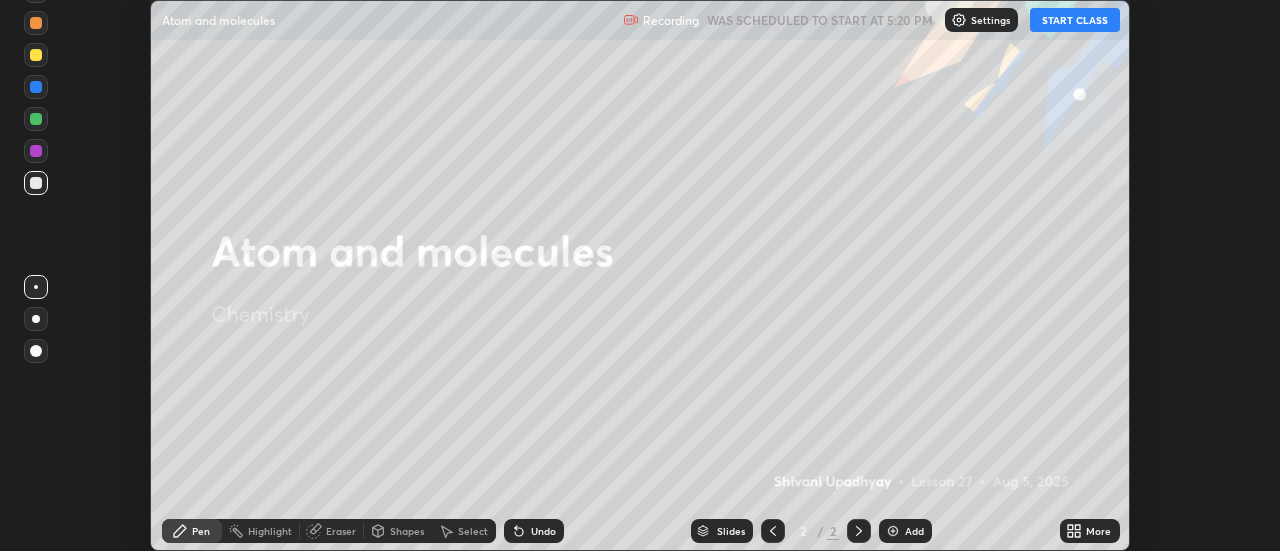 click 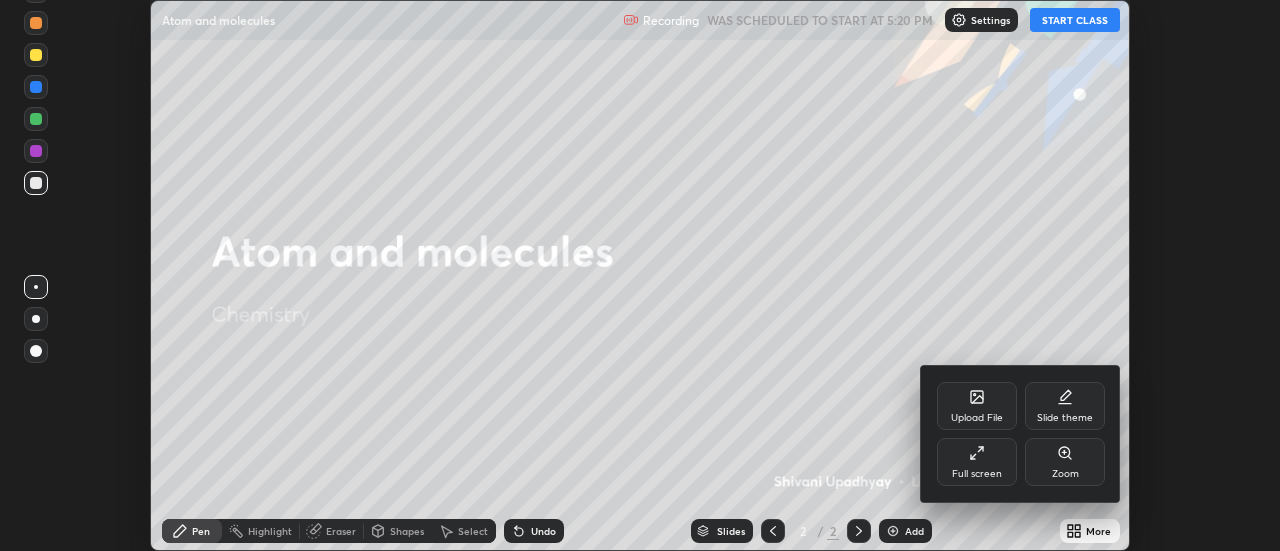 click 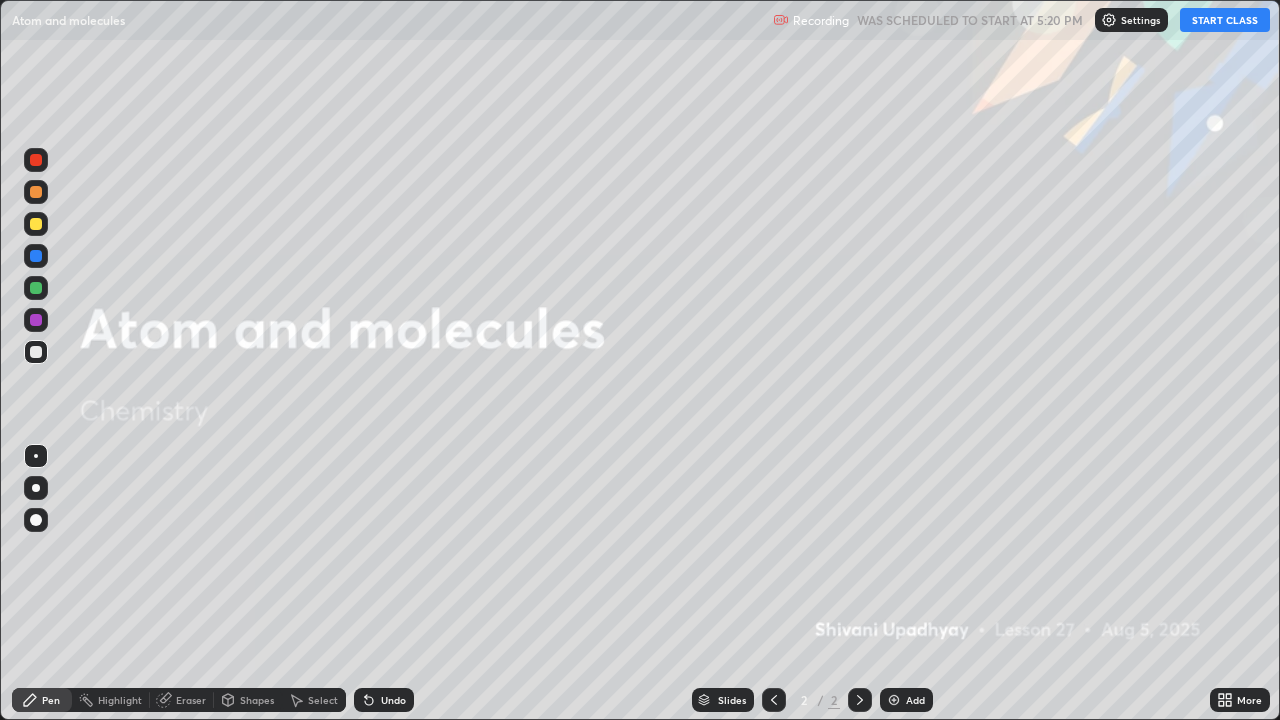 scroll, scrollTop: 99280, scrollLeft: 98720, axis: both 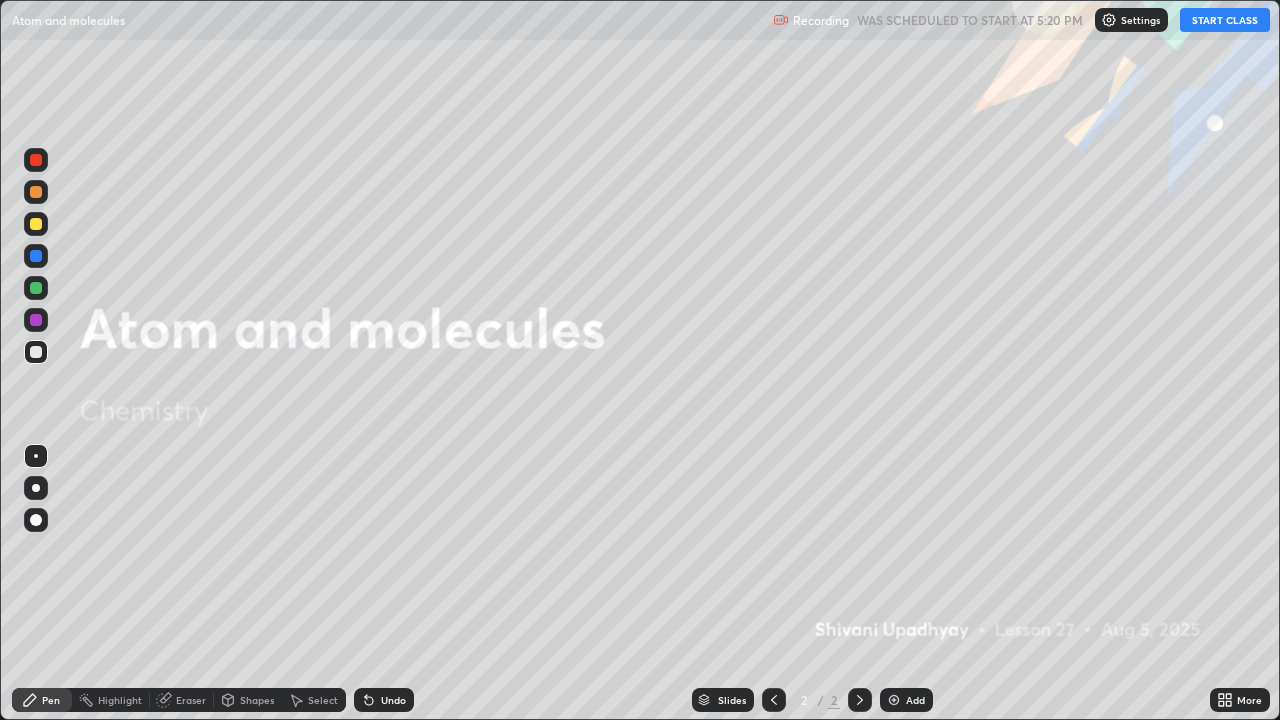 click on "START CLASS" at bounding box center (1225, 20) 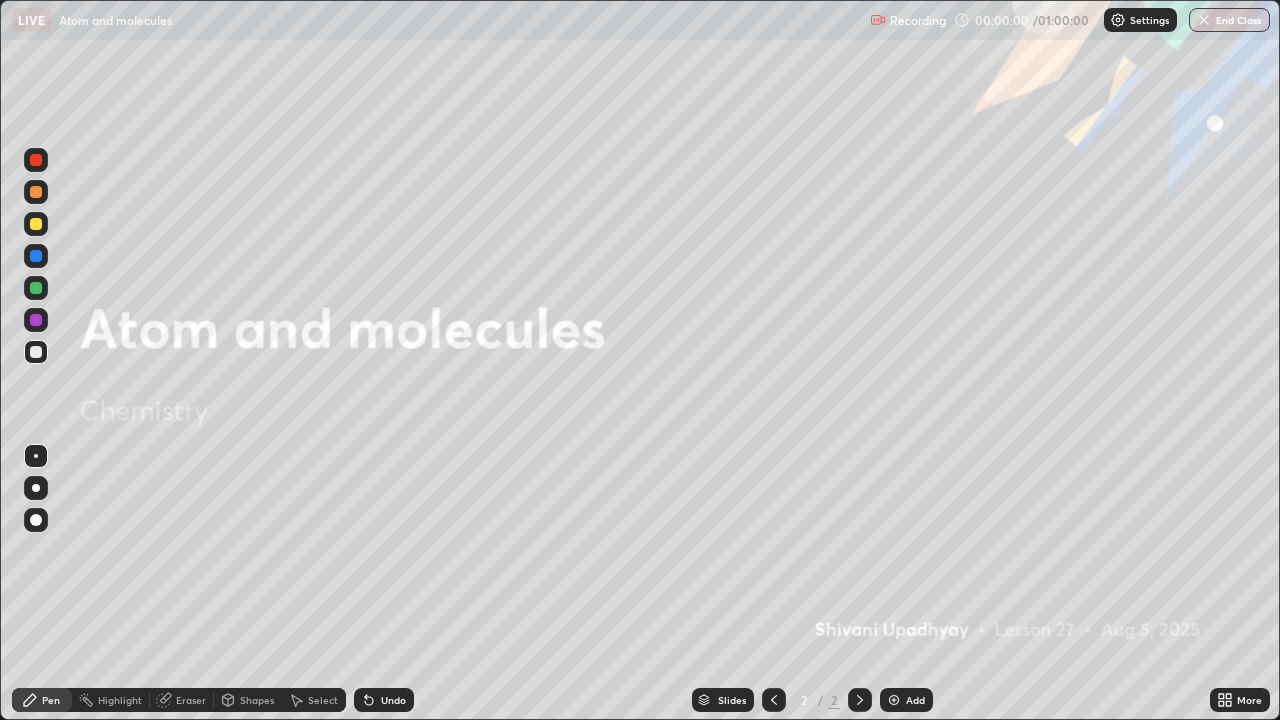 click at bounding box center [894, 700] 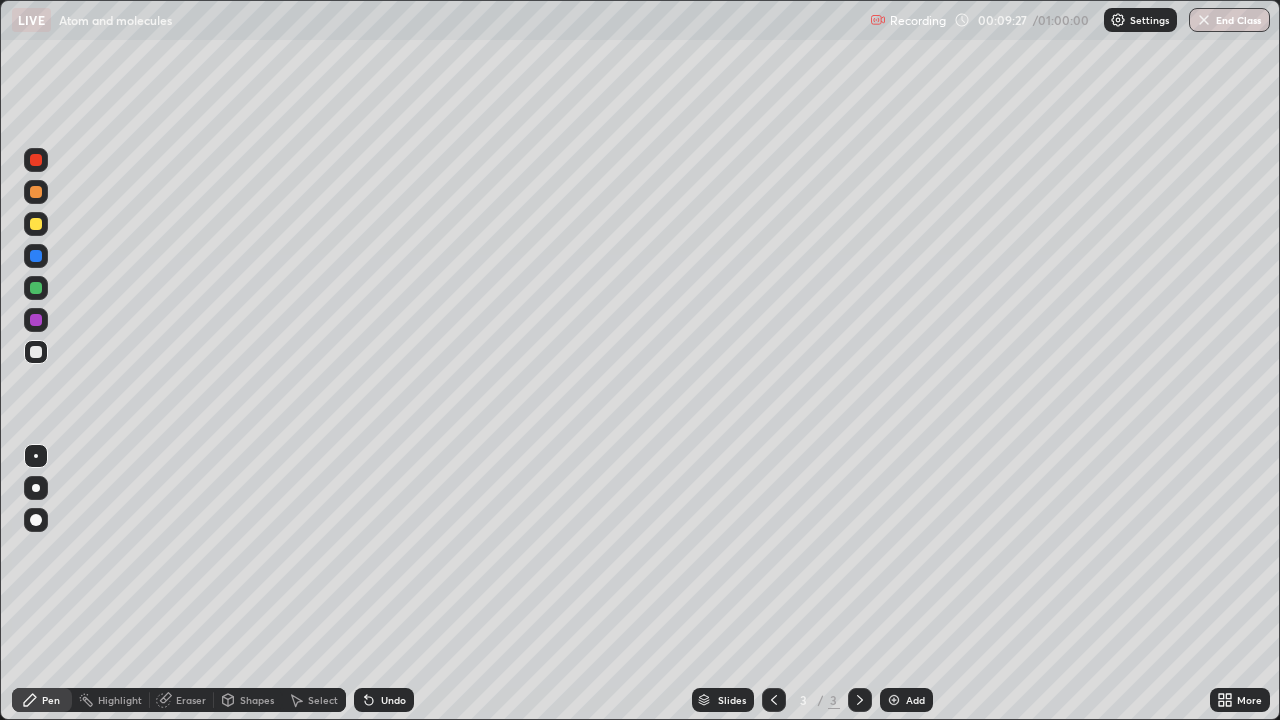 click on "Pen" at bounding box center [51, 700] 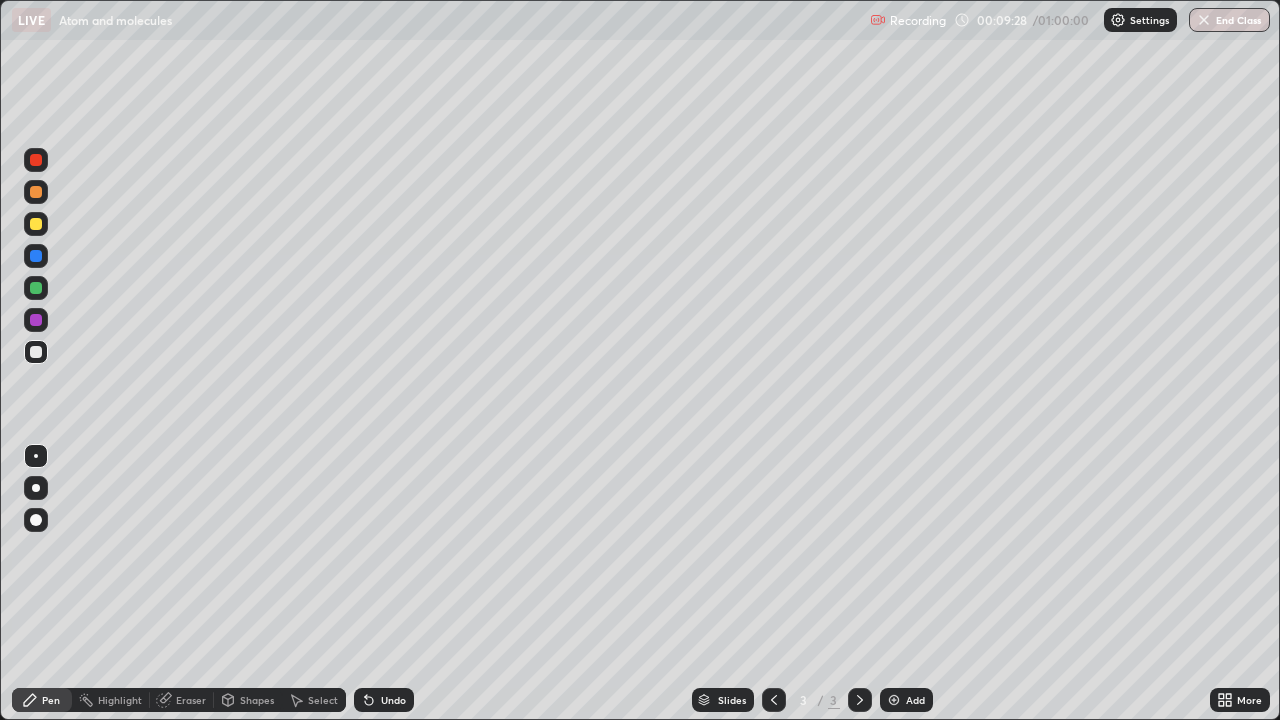 click on "Pen" at bounding box center (42, 700) 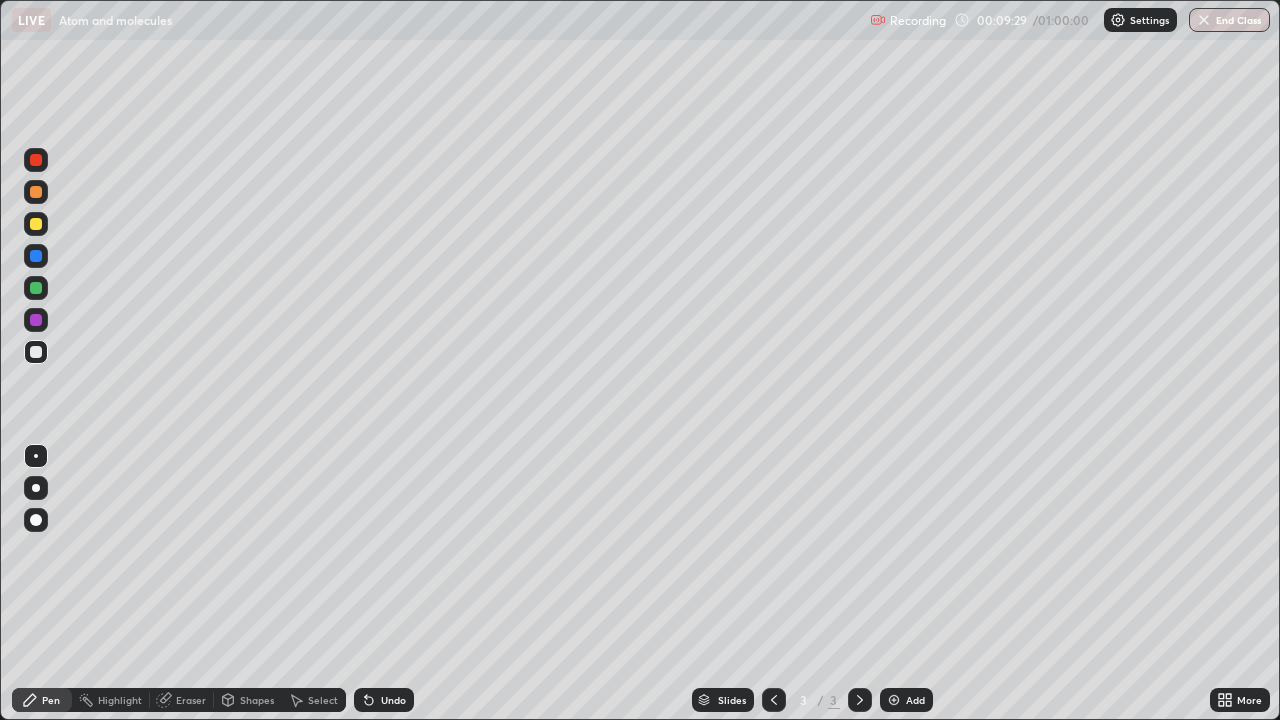 click on "Pen" at bounding box center [42, 700] 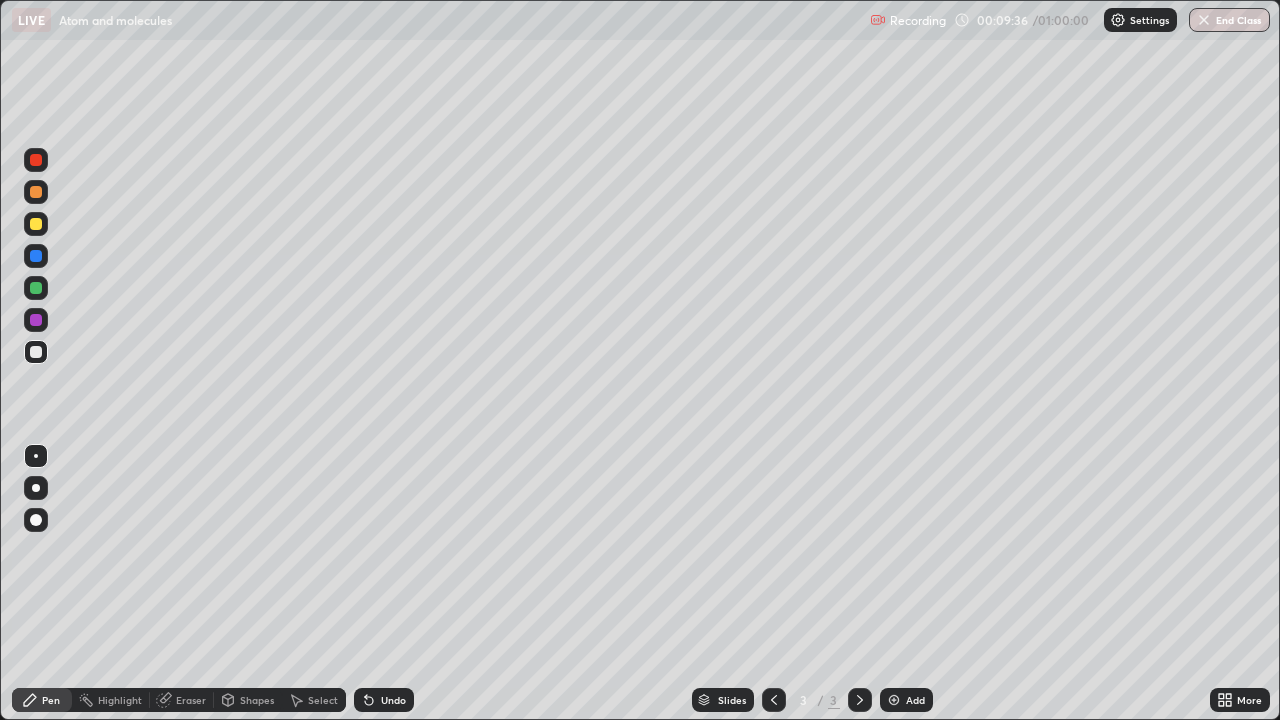 click at bounding box center [36, 224] 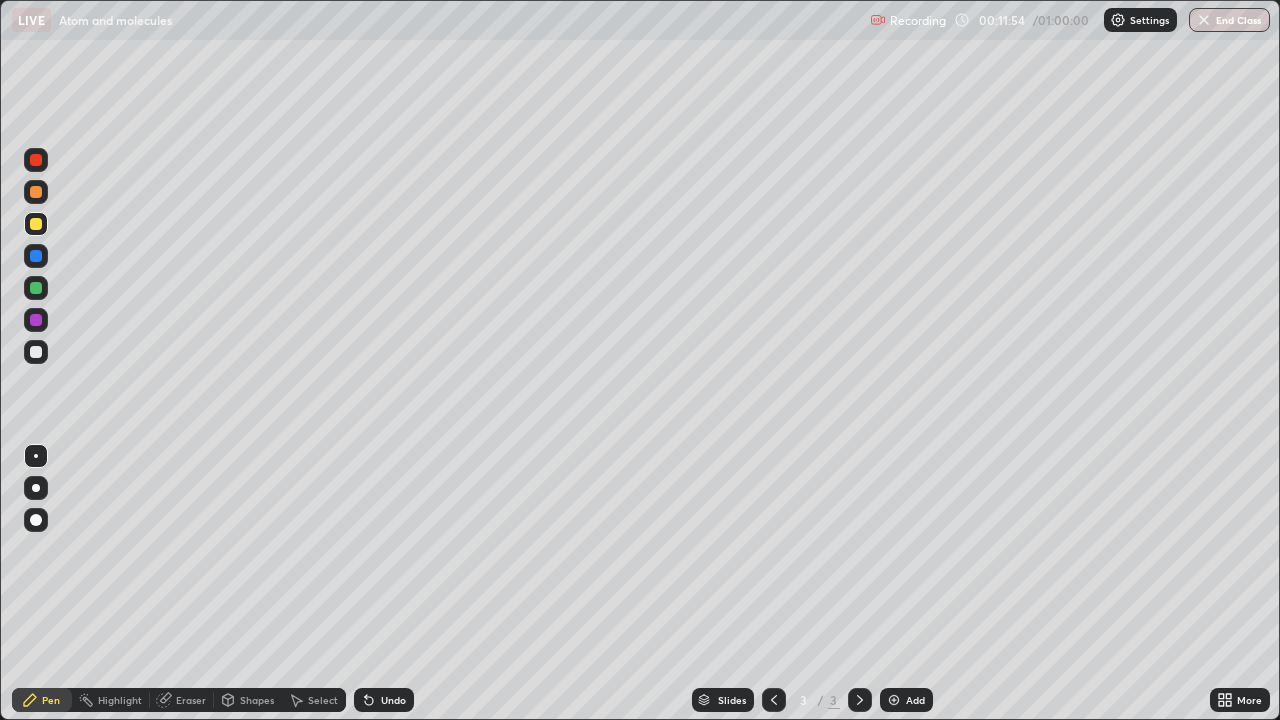 click at bounding box center (894, 700) 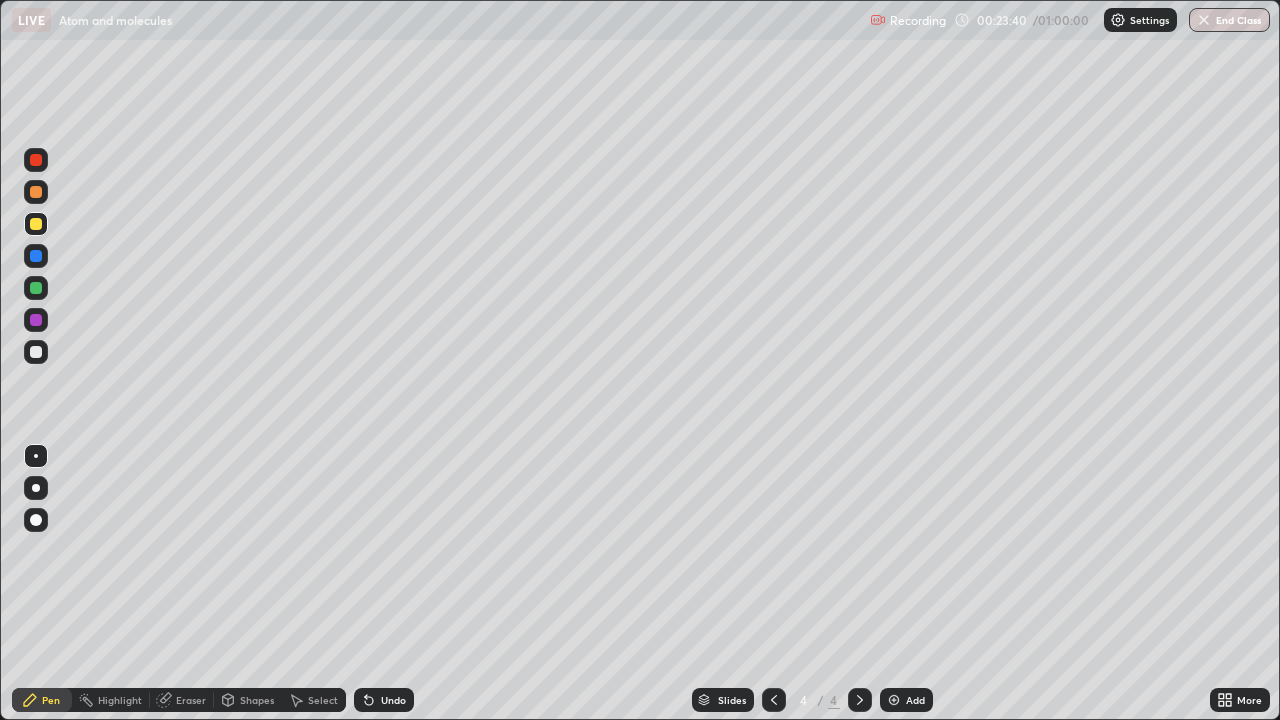 click at bounding box center (894, 700) 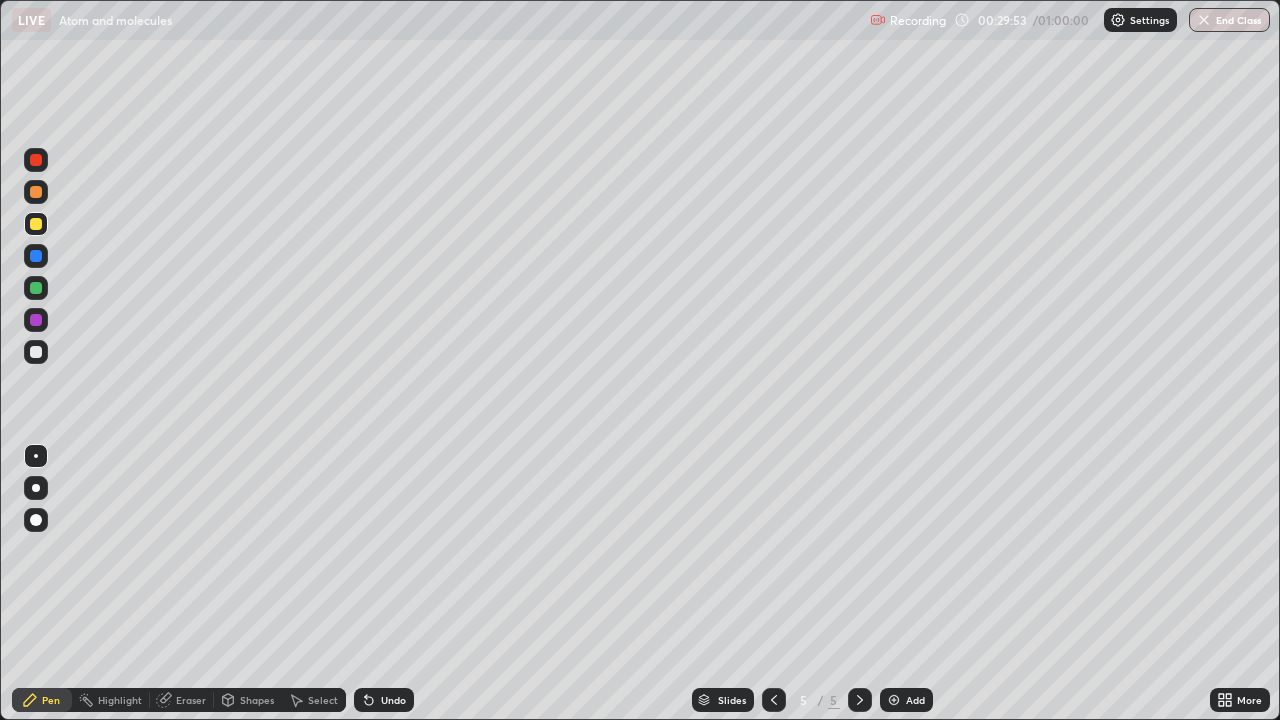 click on "Add" at bounding box center [906, 700] 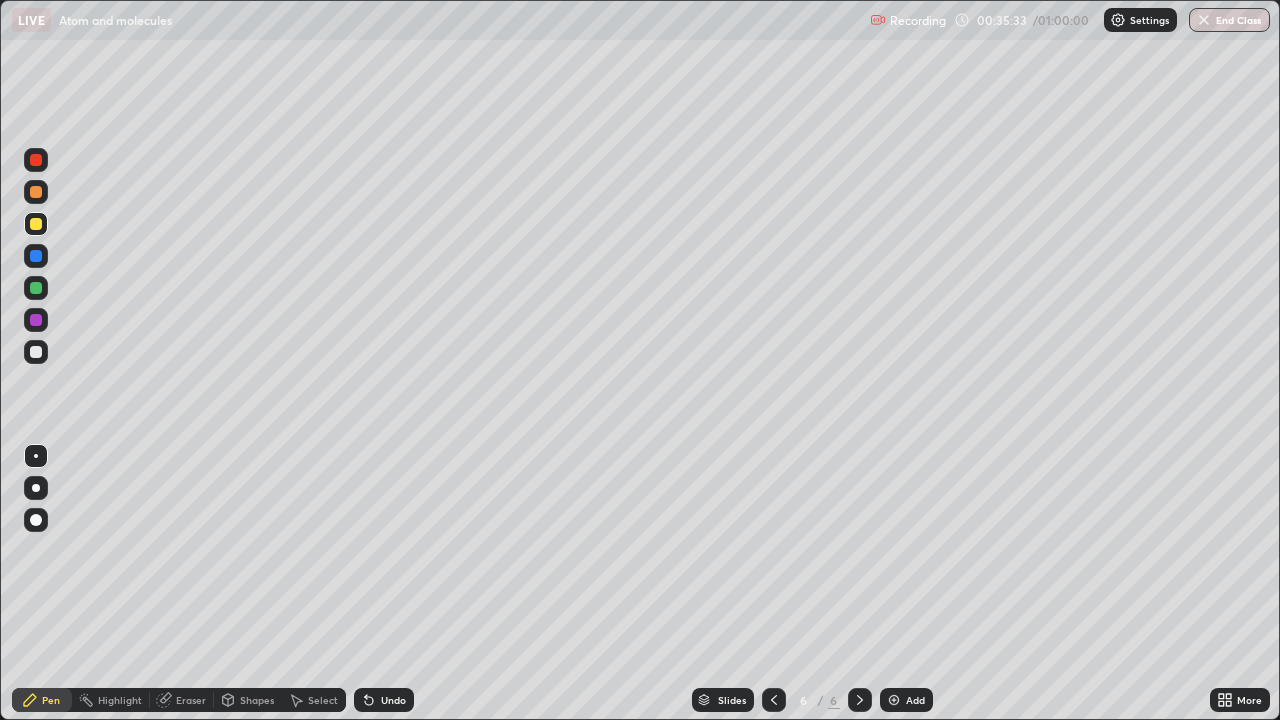 click at bounding box center [894, 700] 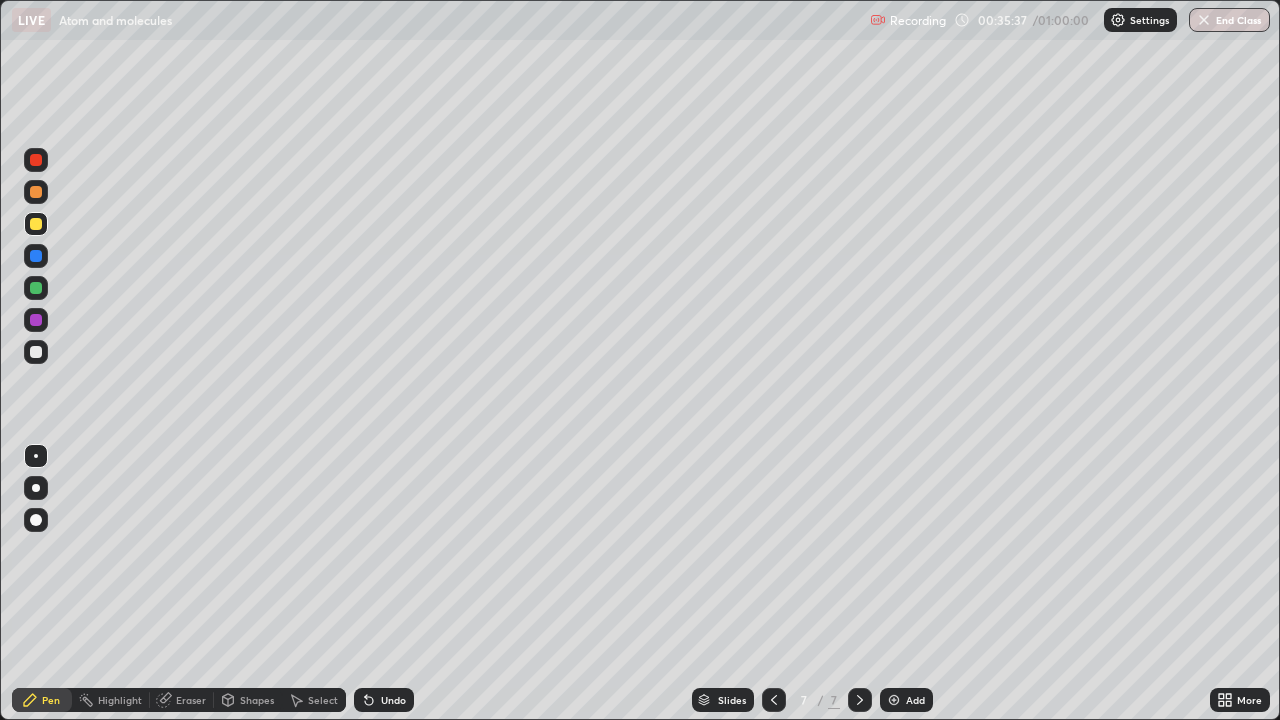 click at bounding box center [36, 352] 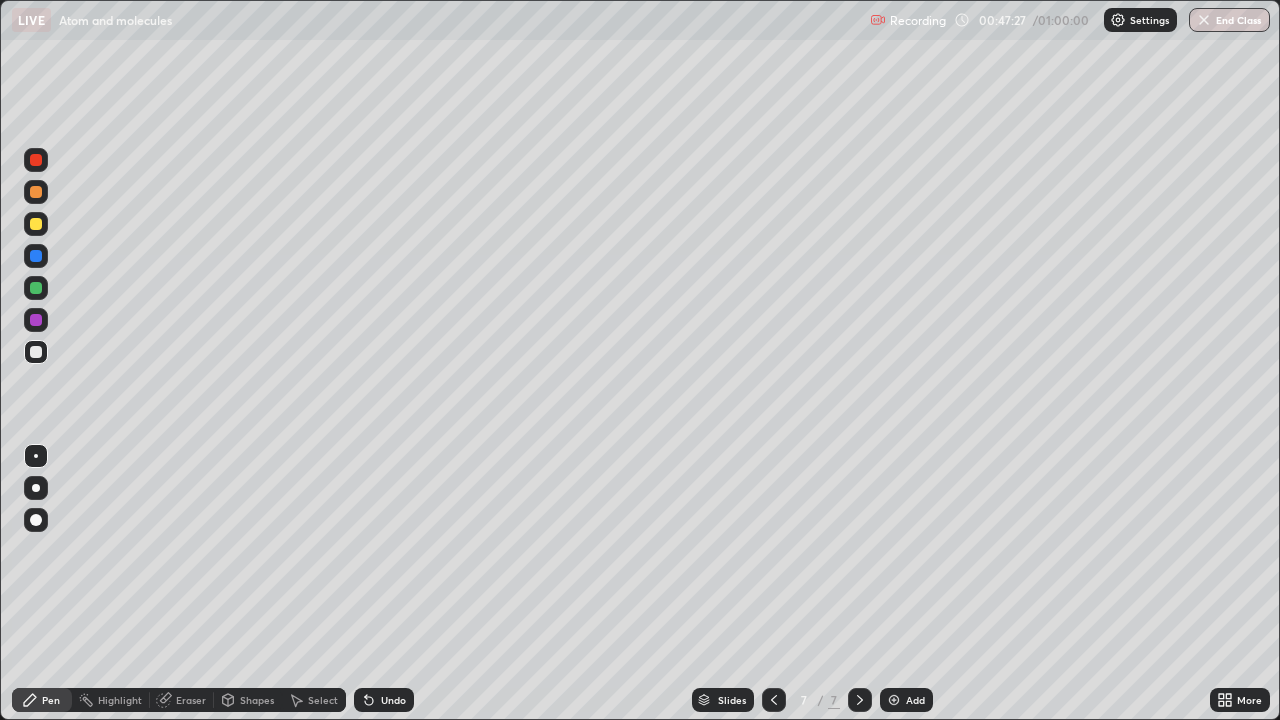 click at bounding box center [894, 700] 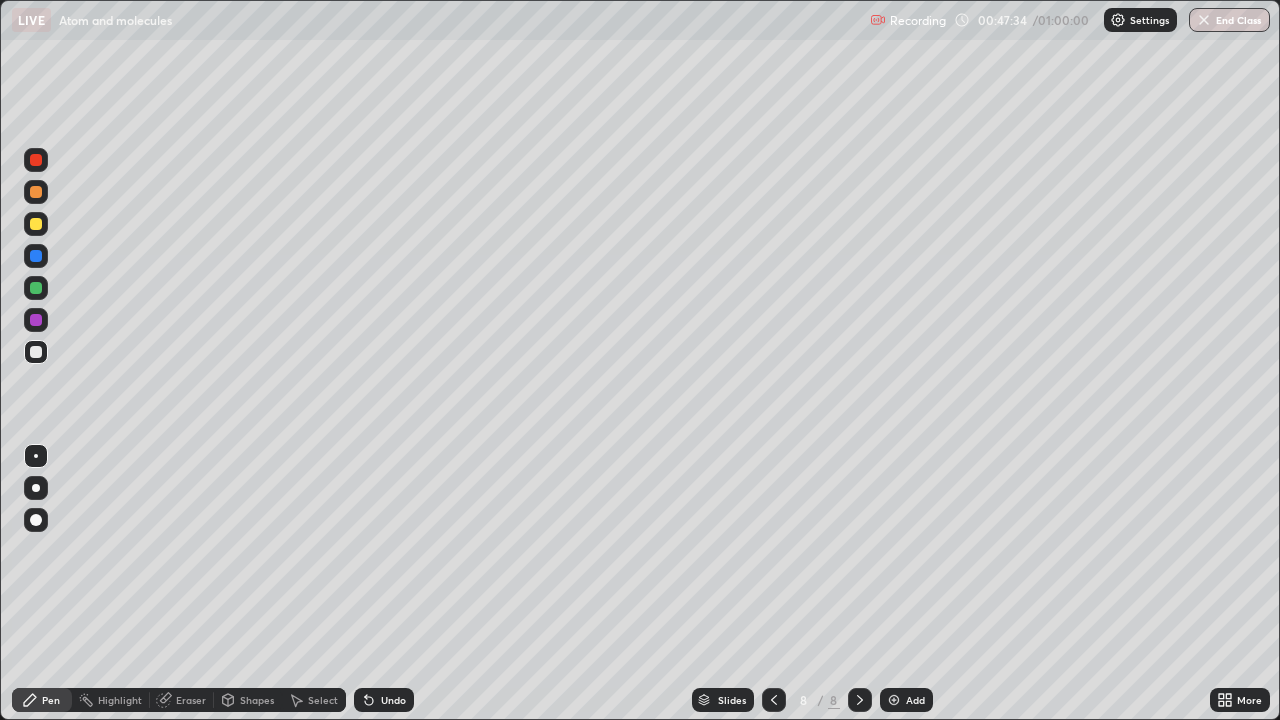 click on "Eraser" at bounding box center [191, 700] 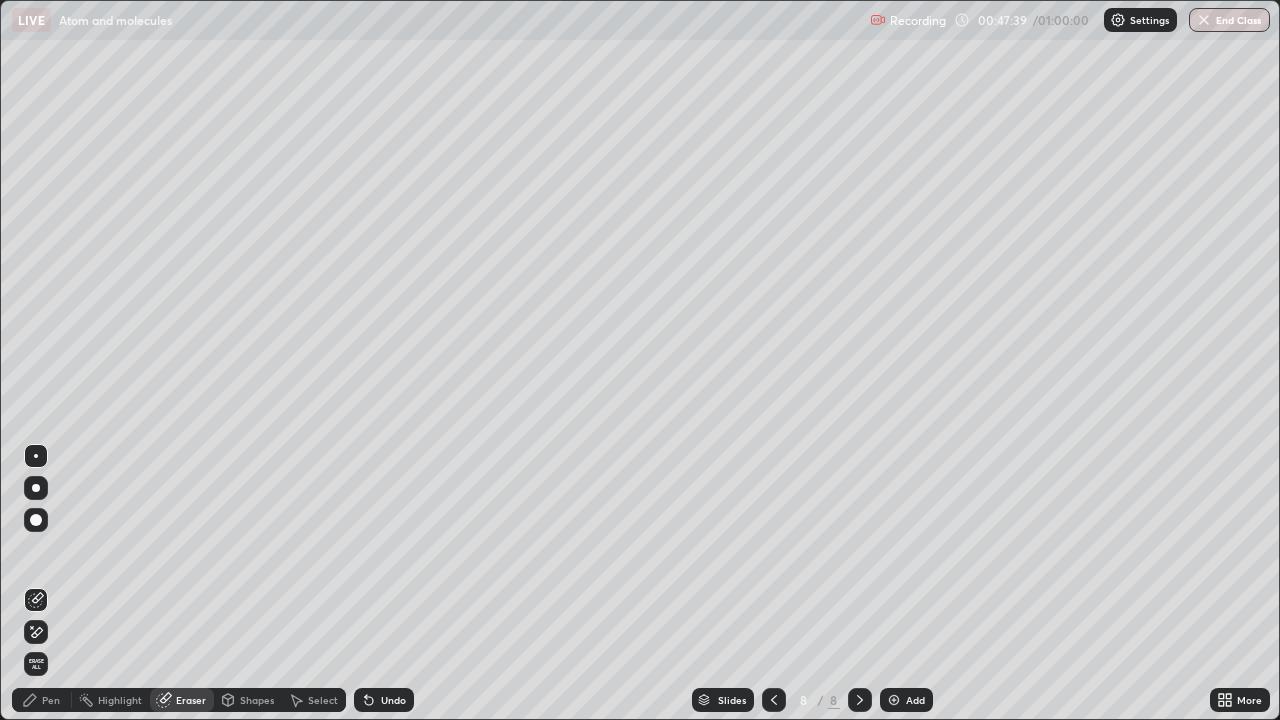 click on "Pen" at bounding box center (42, 700) 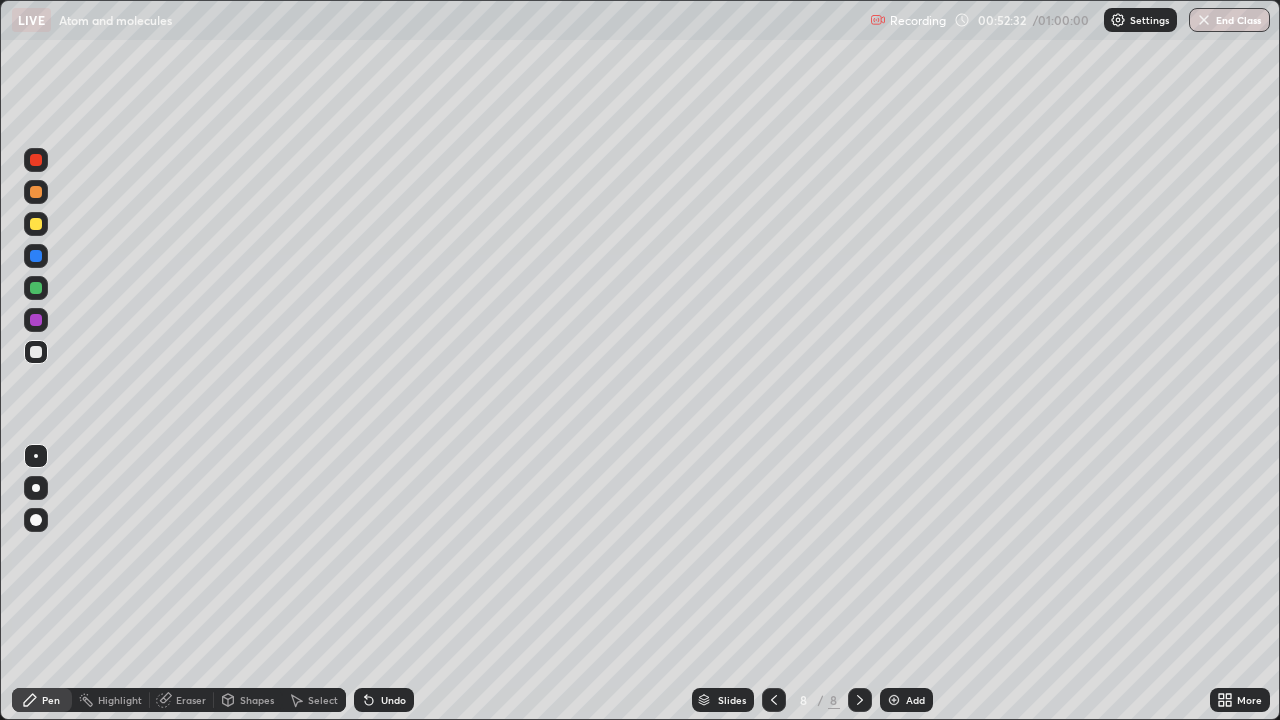 click on "End Class" at bounding box center (1229, 20) 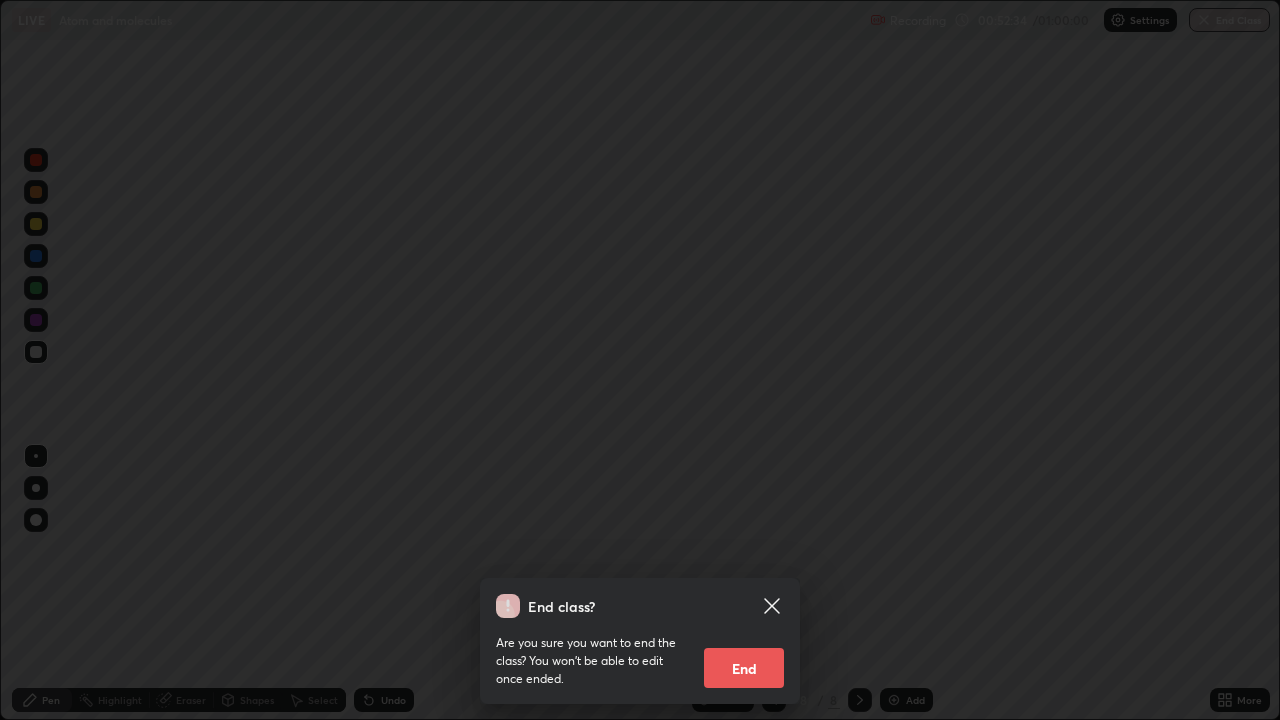 click on "End" at bounding box center (744, 668) 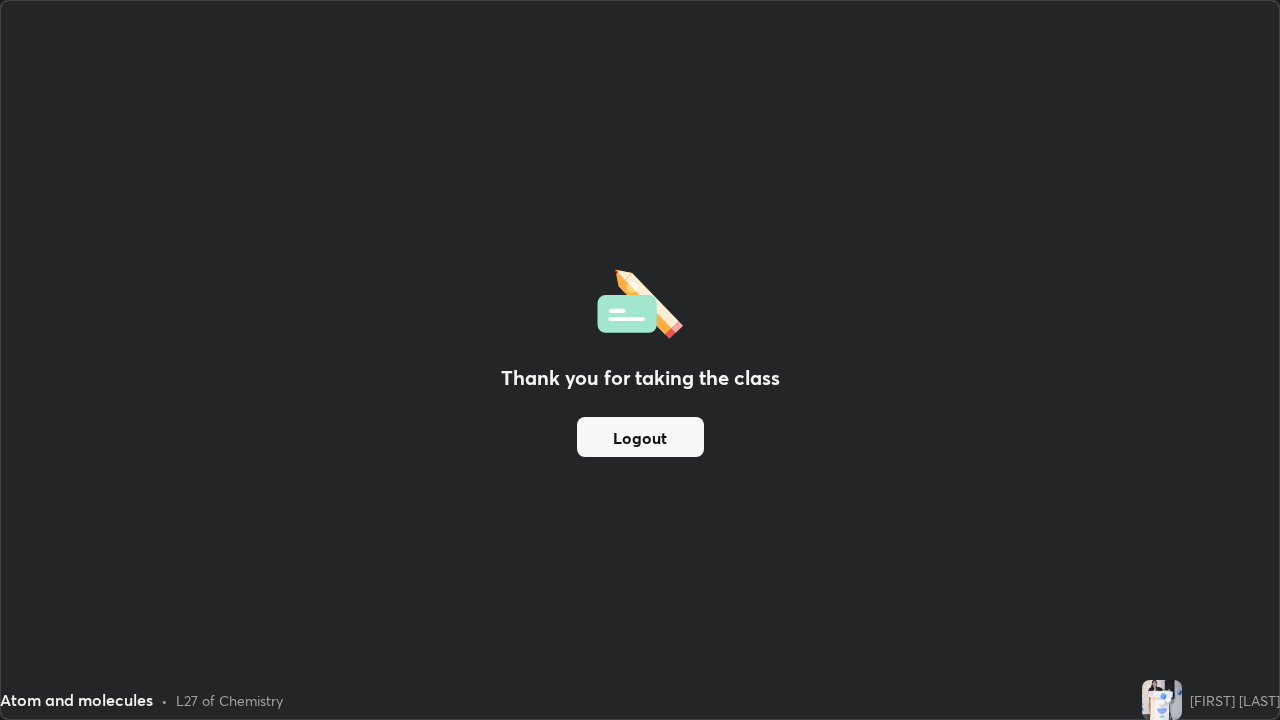 click on "Logout" at bounding box center [640, 437] 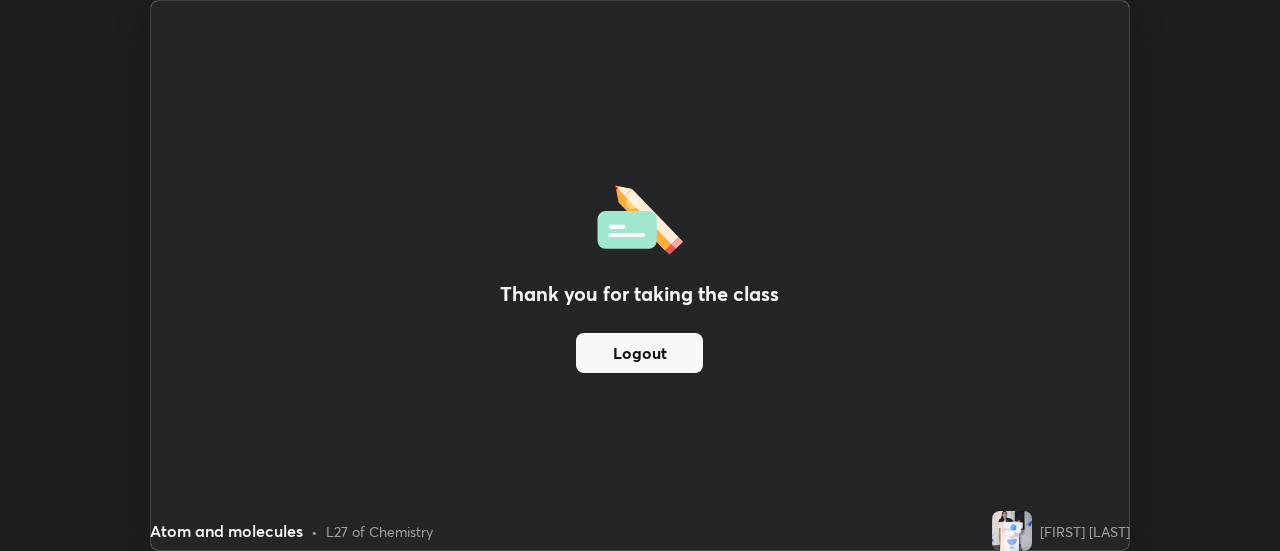 scroll, scrollTop: 551, scrollLeft: 1280, axis: both 